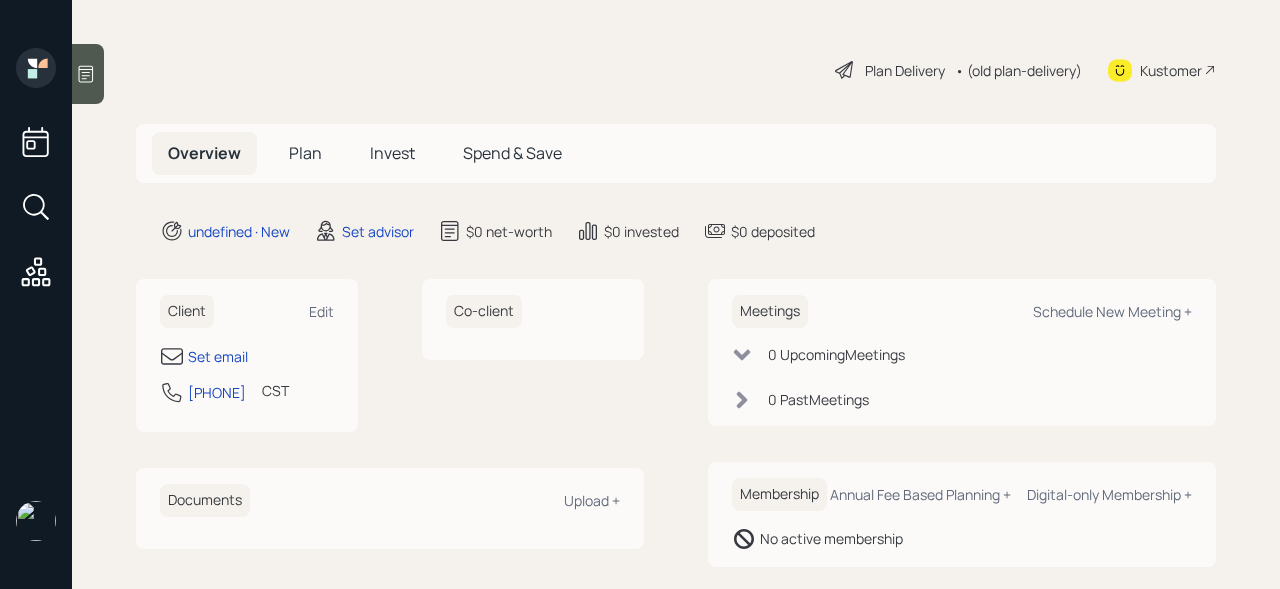 scroll, scrollTop: 0, scrollLeft: 0, axis: both 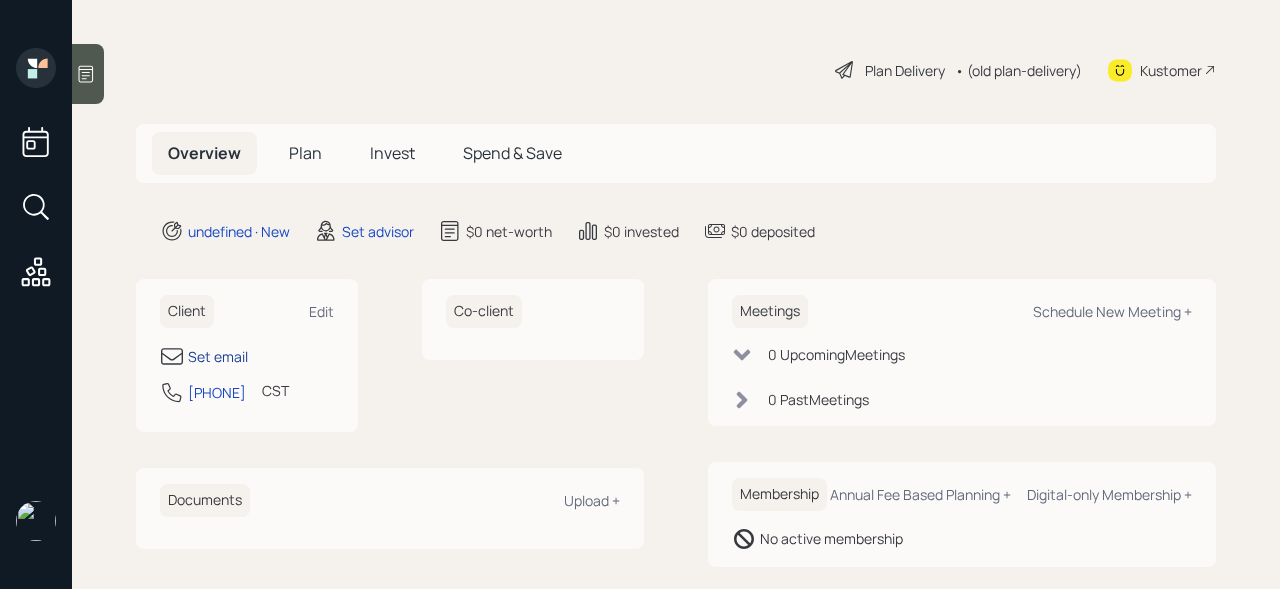 click on "Set email" at bounding box center (218, 356) 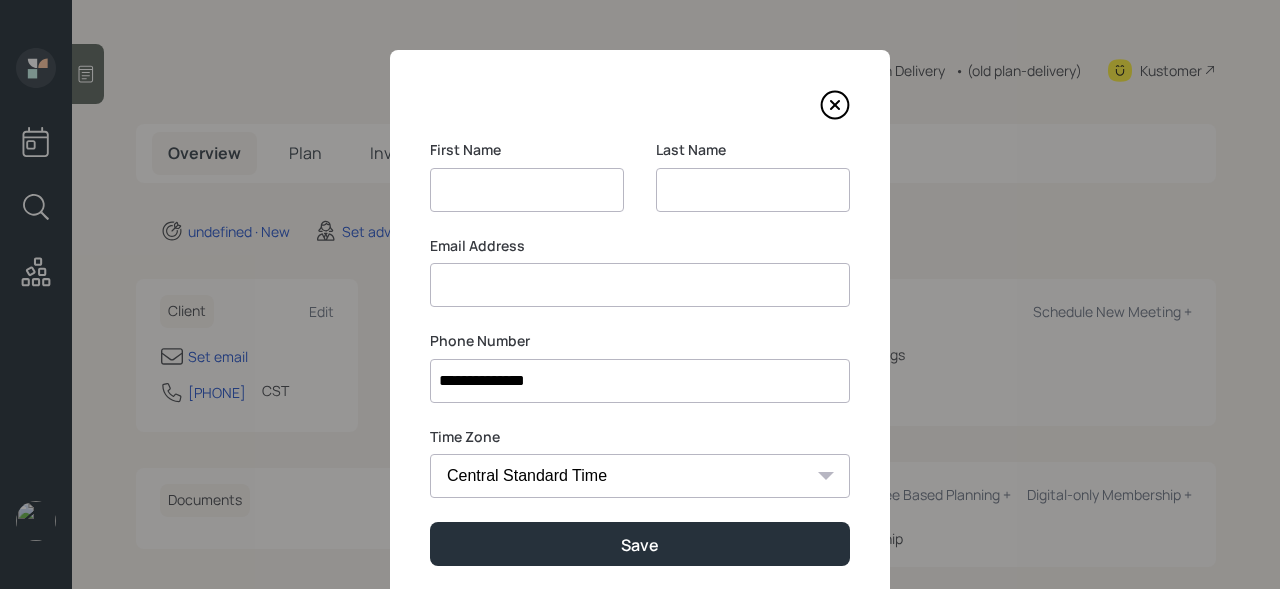 click at bounding box center [640, 285] 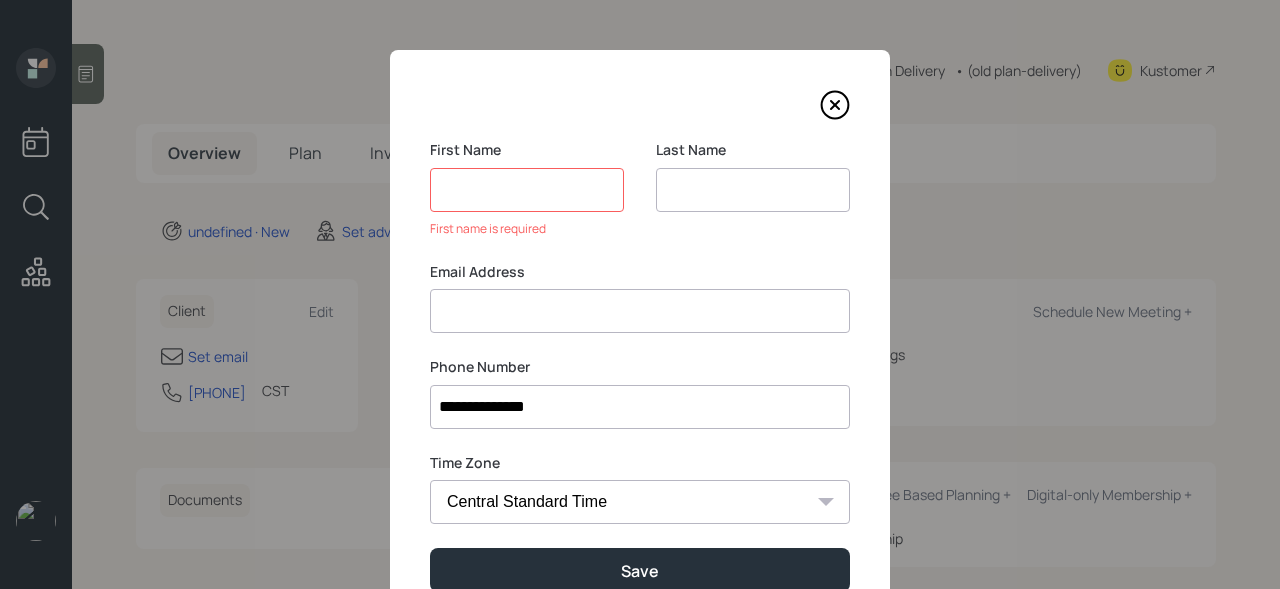 paste on "[EMAIL]" 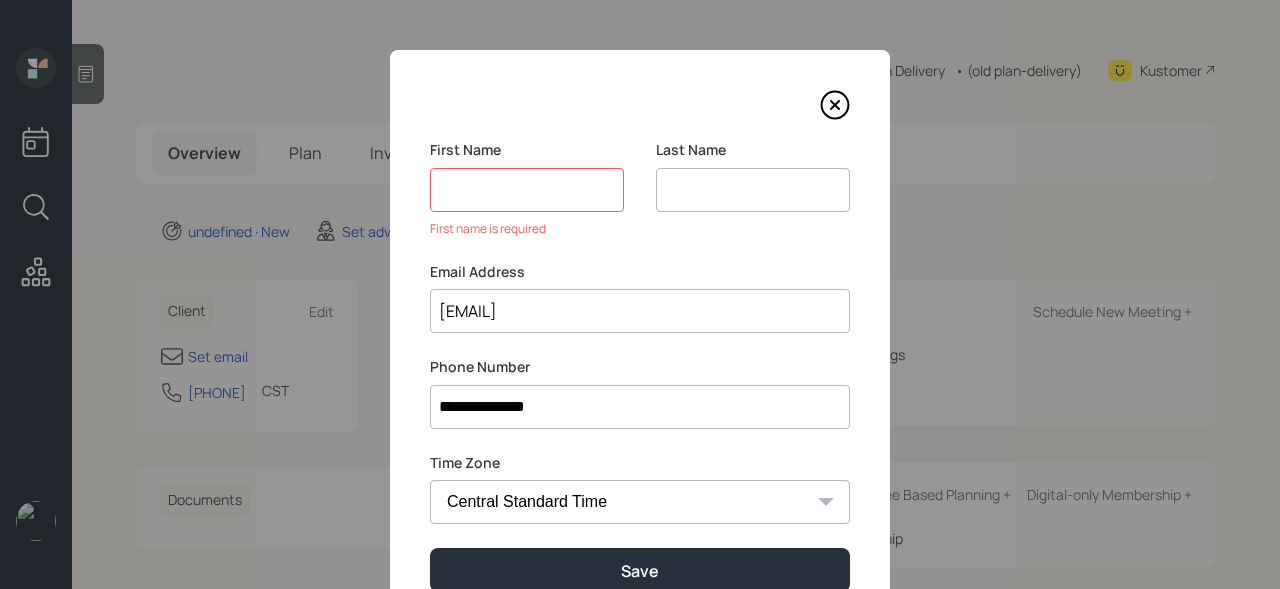 type on "[EMAIL]" 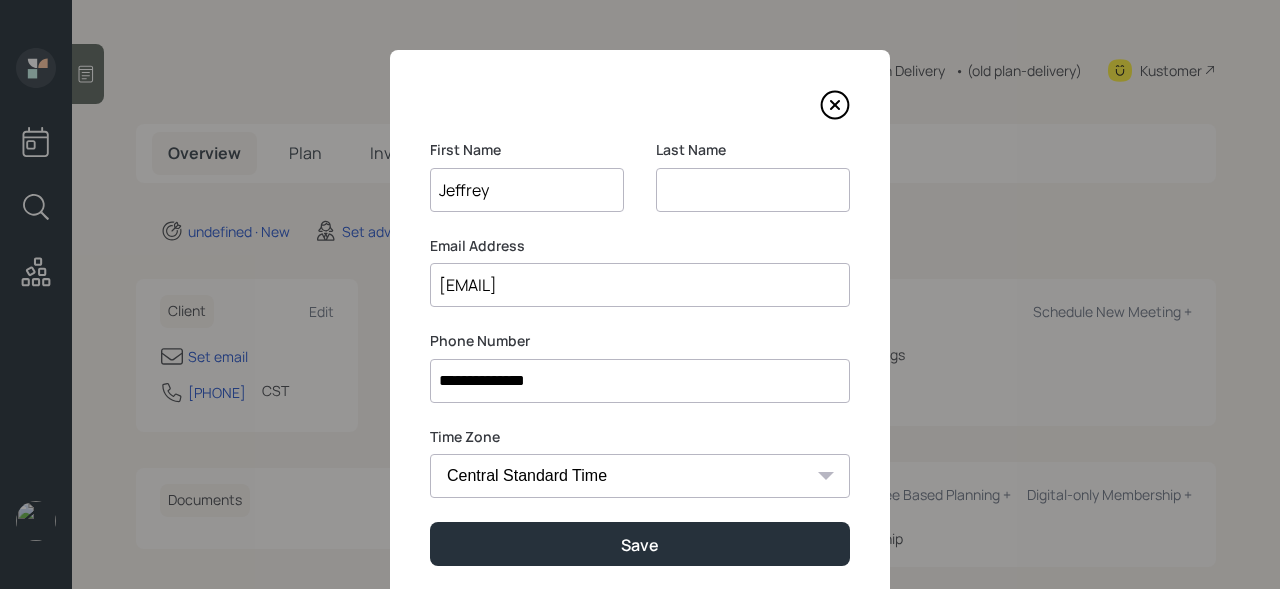 type on "Jeffrey" 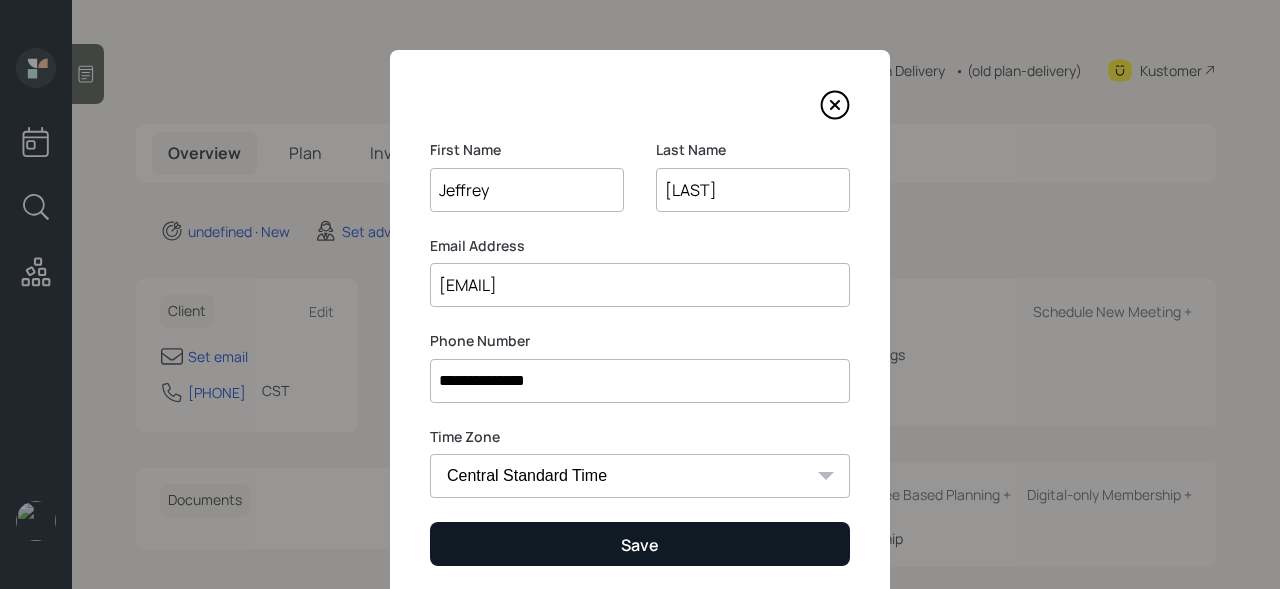 type on "[LAST]" 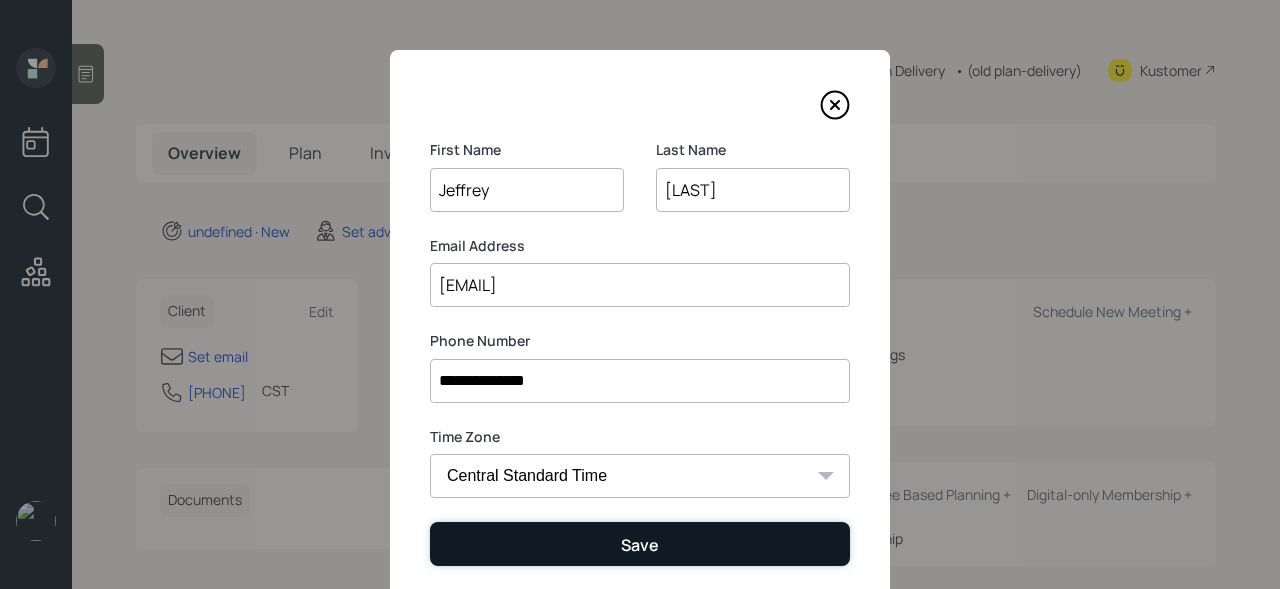 click on "Save" at bounding box center (640, 543) 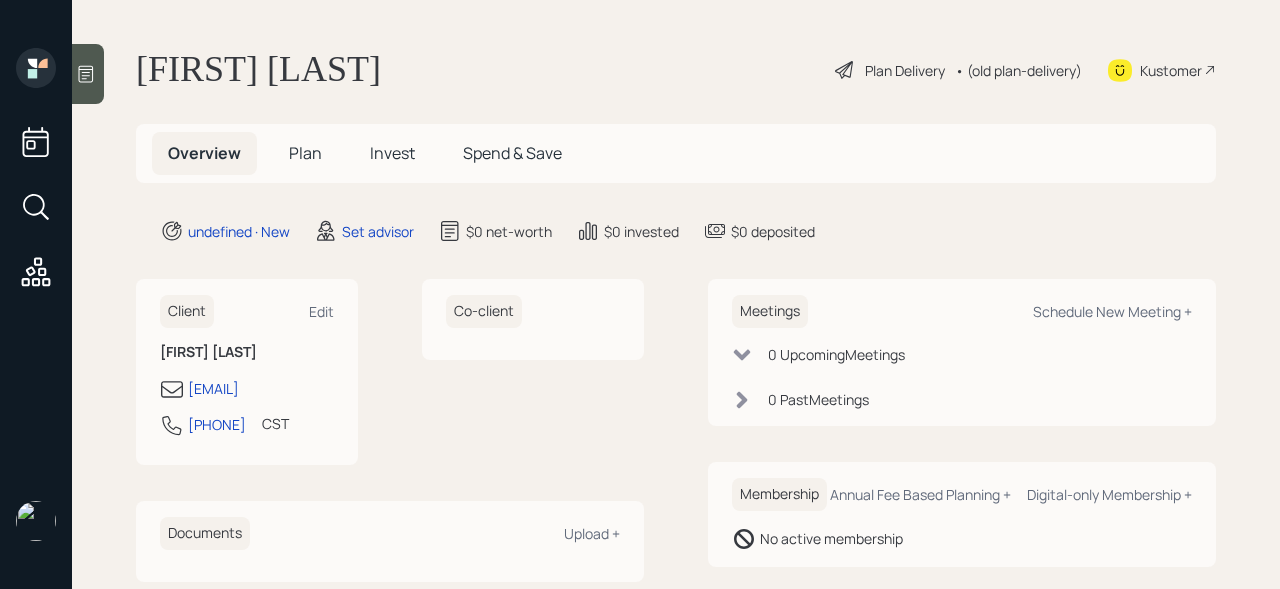 click at bounding box center [86, 74] 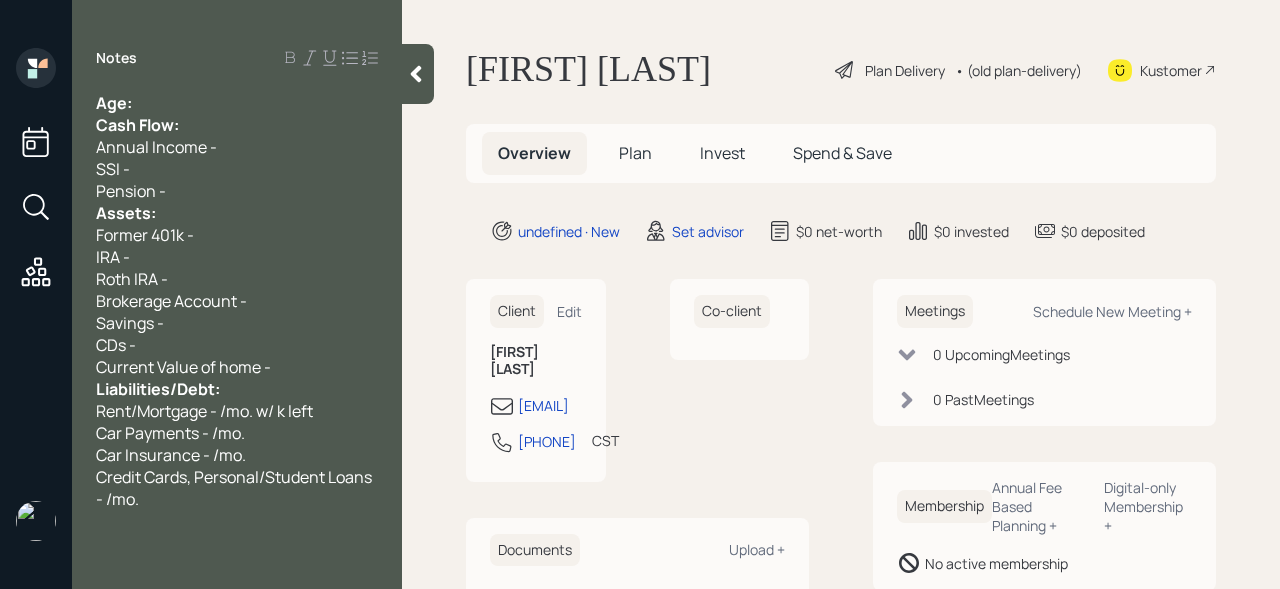 click on "Age:" at bounding box center (237, 103) 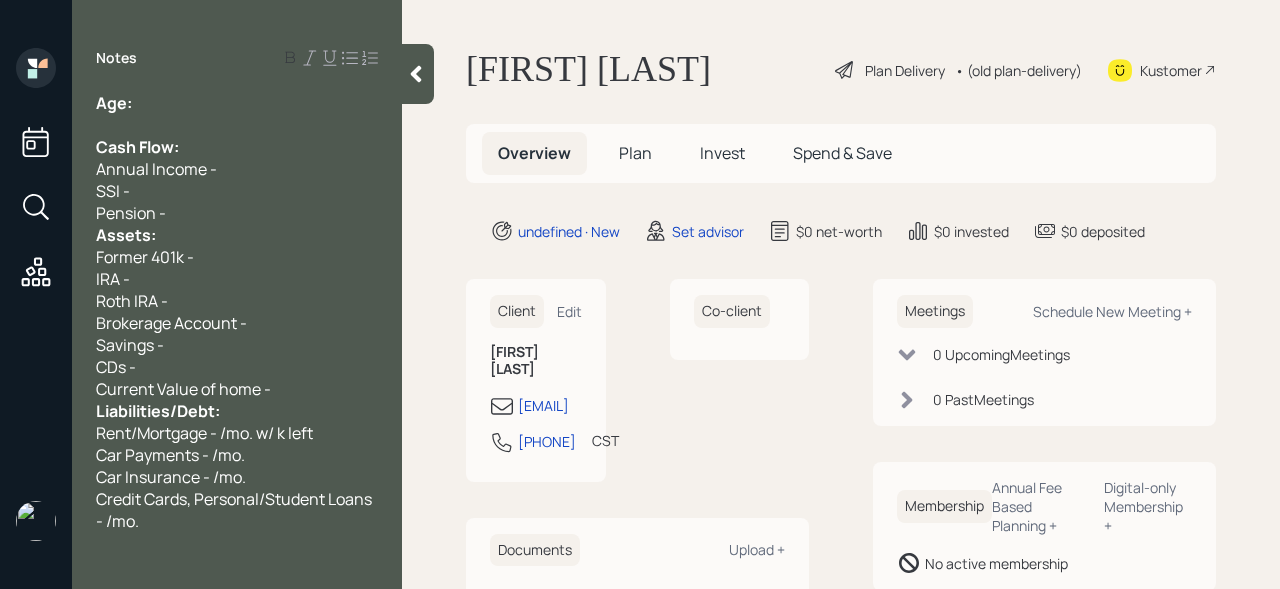 click on "Pension -" at bounding box center (237, 103) 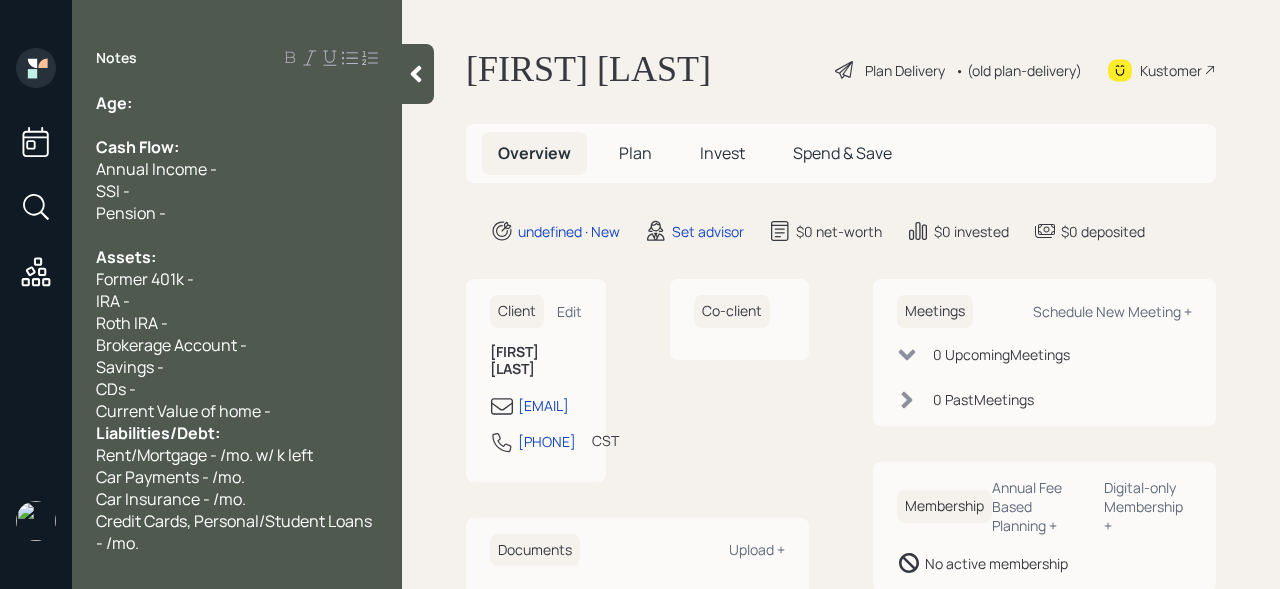click on "Current Value of home -" at bounding box center (237, 103) 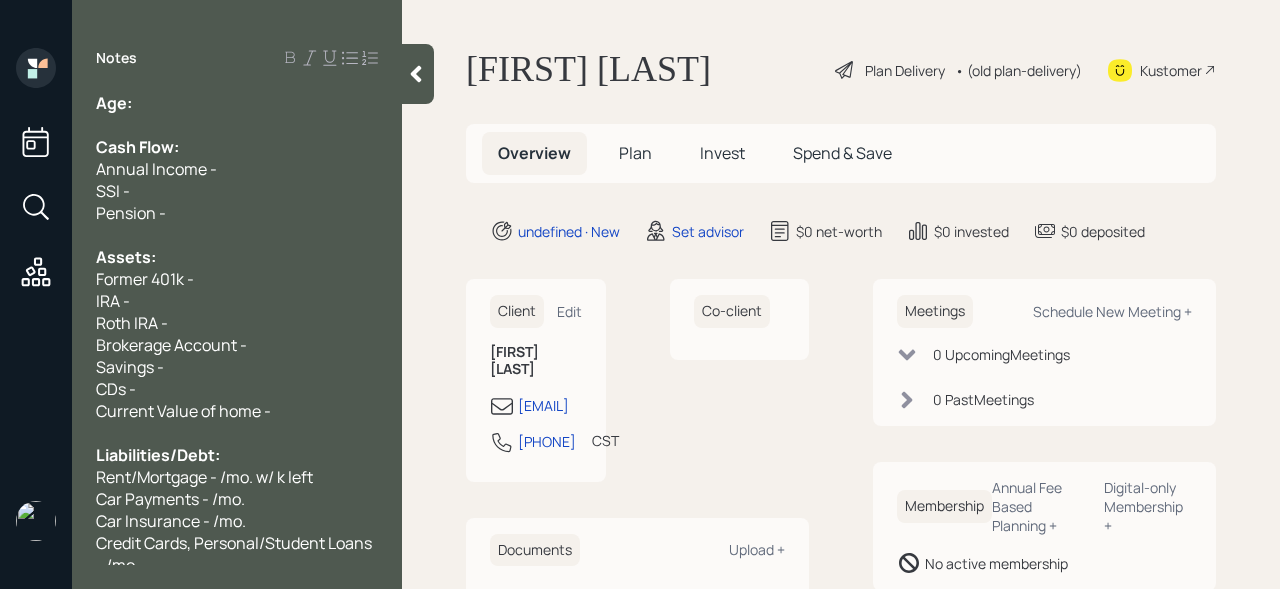 click on "Age:" at bounding box center (237, 103) 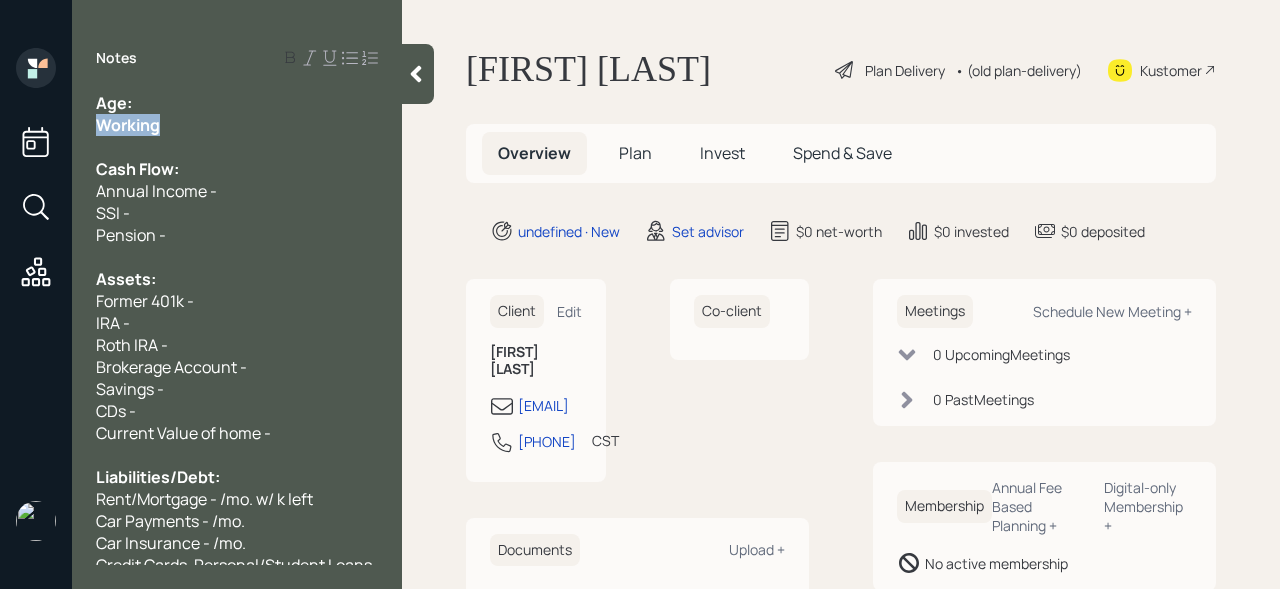 drag, startPoint x: 154, startPoint y: 125, endPoint x: 0, endPoint y: 125, distance: 154 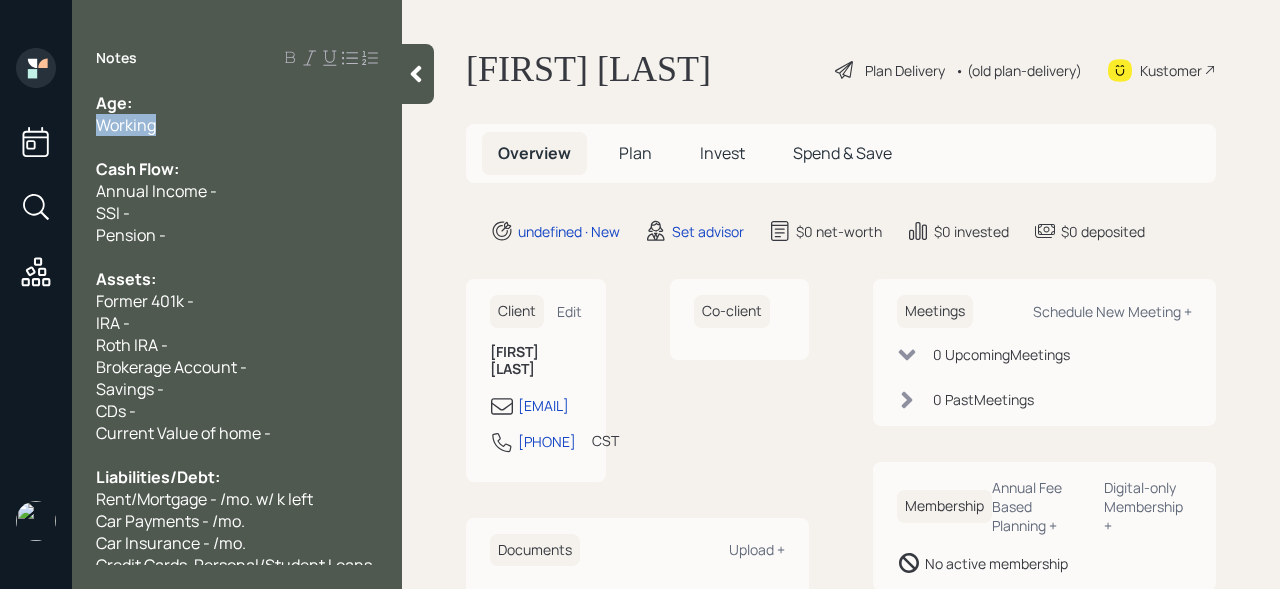 click on "Working" at bounding box center (237, 103) 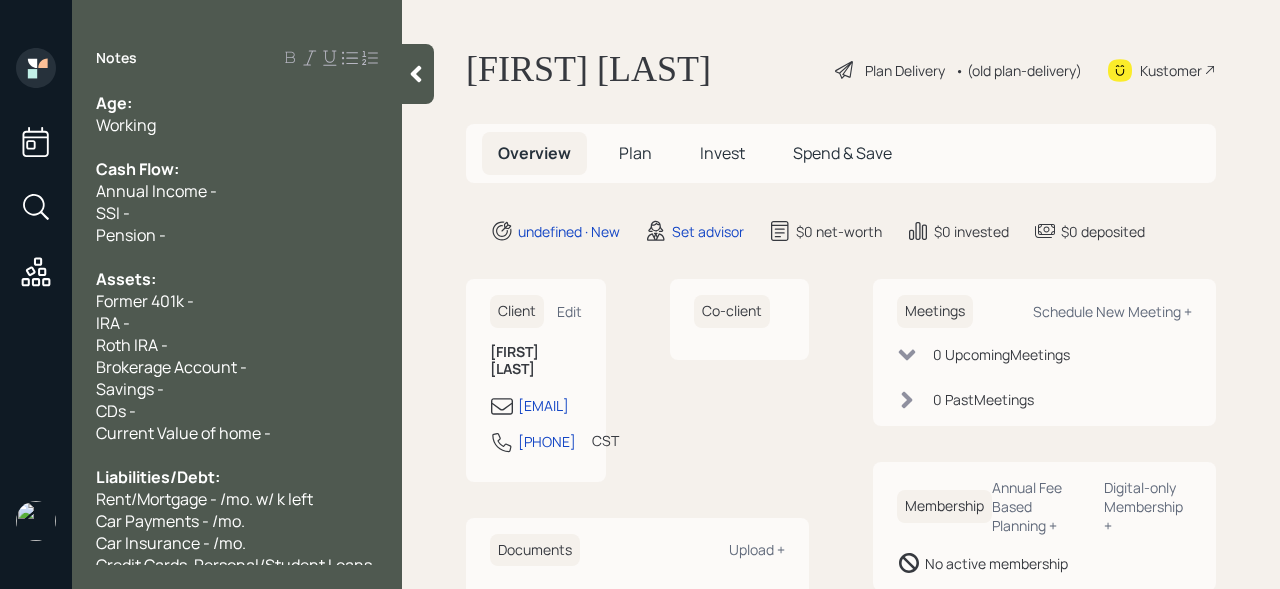 click on "Current Value of home -" at bounding box center (237, 103) 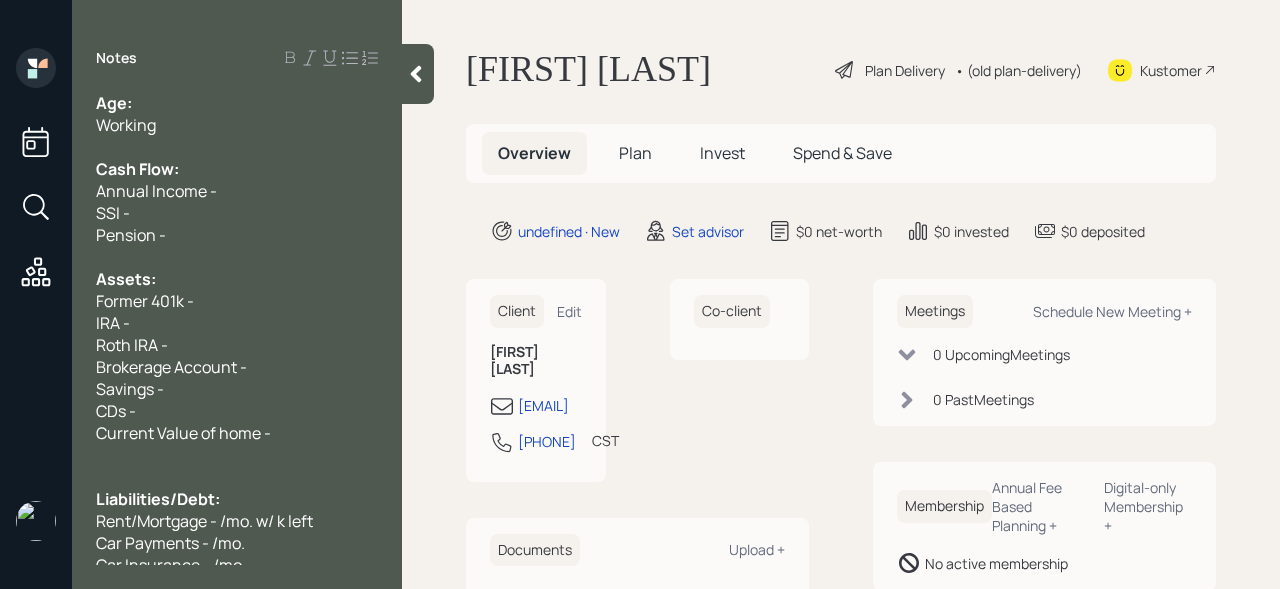 click on "Current Value of home -" at bounding box center [237, 103] 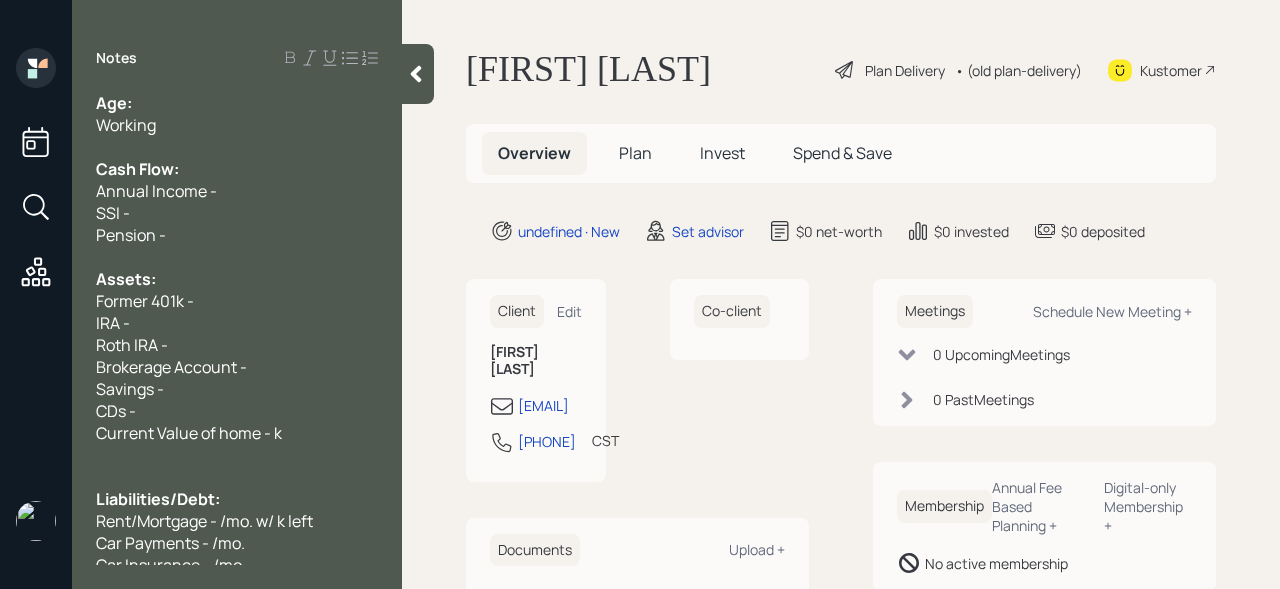 scroll, scrollTop: 54, scrollLeft: 0, axis: vertical 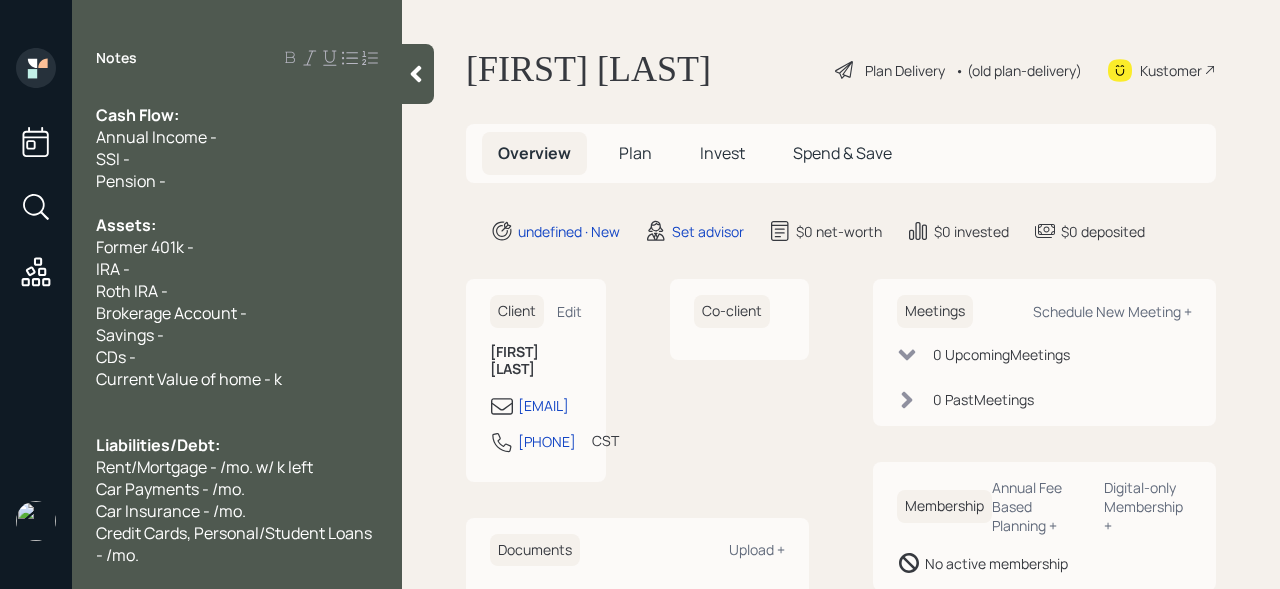 click on "Rent/Mortgage - /mo. w/ k left" at bounding box center (114, 49) 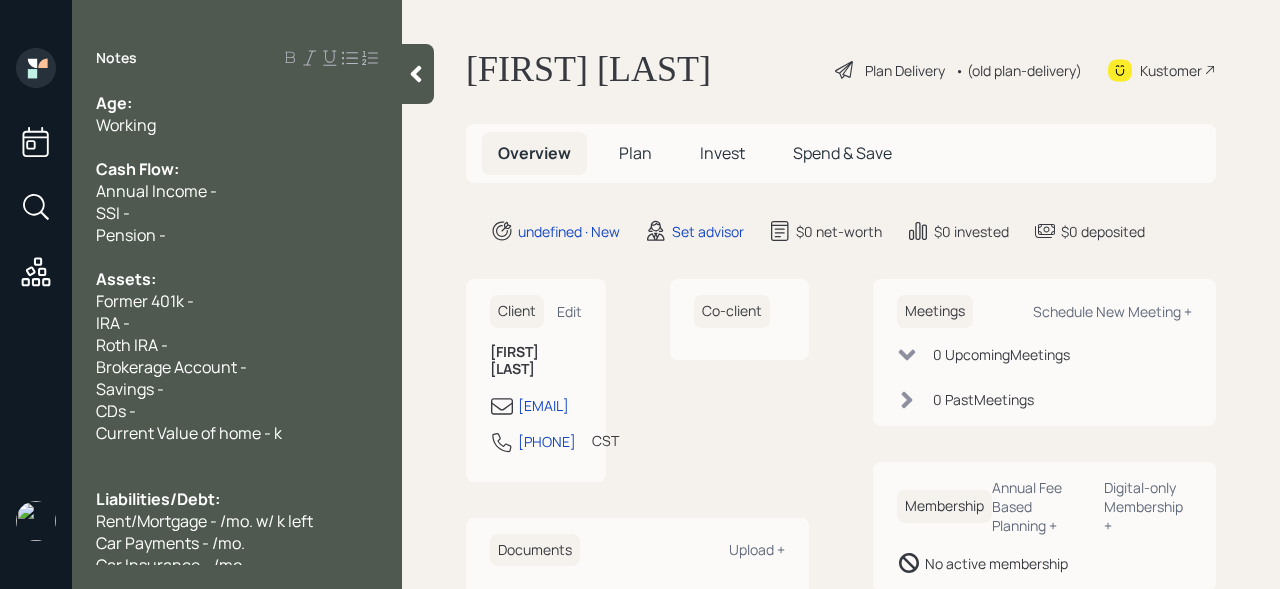 click on "Age:" at bounding box center (237, 103) 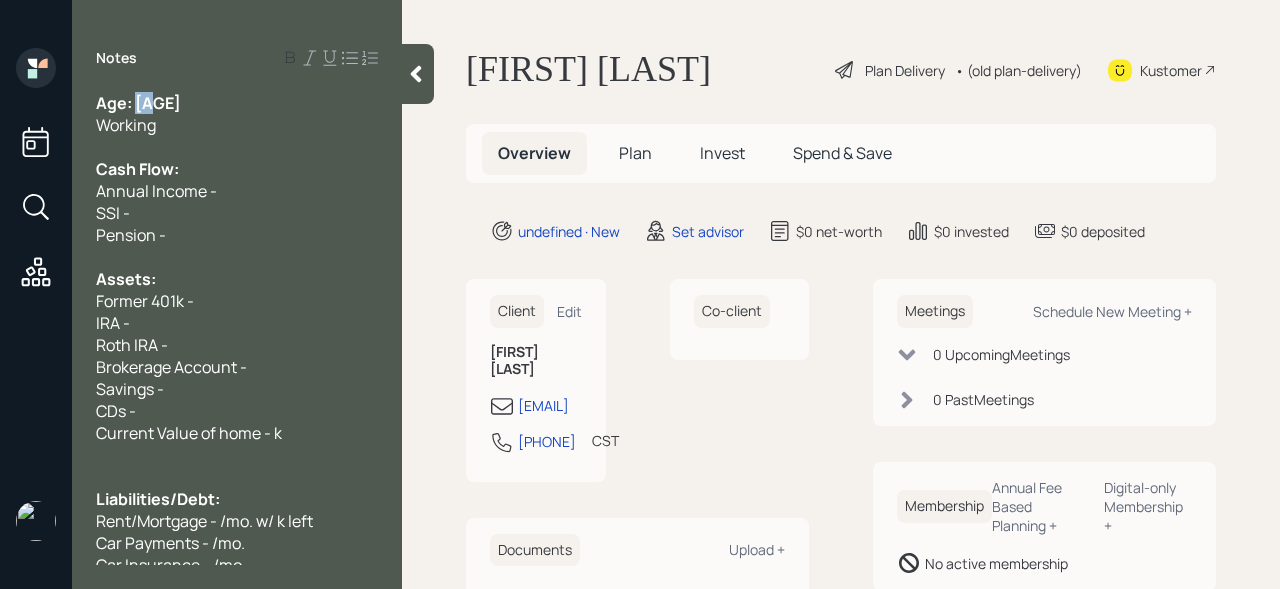 drag, startPoint x: 159, startPoint y: 106, endPoint x: 134, endPoint y: 106, distance: 25 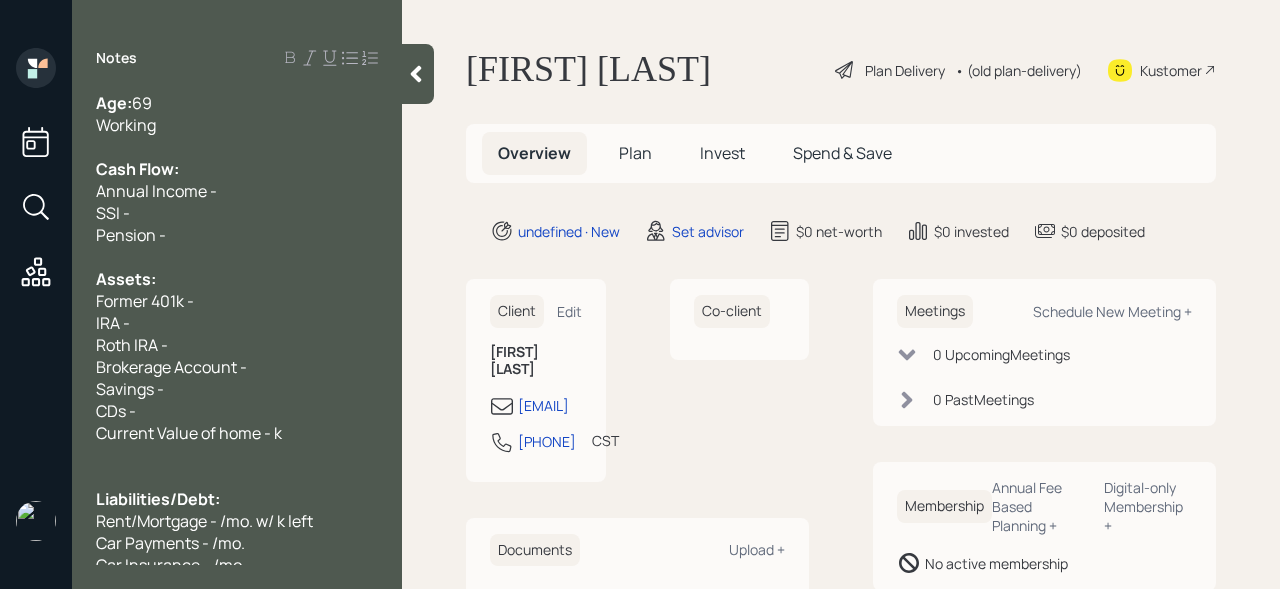 click on "Working" at bounding box center (237, 103) 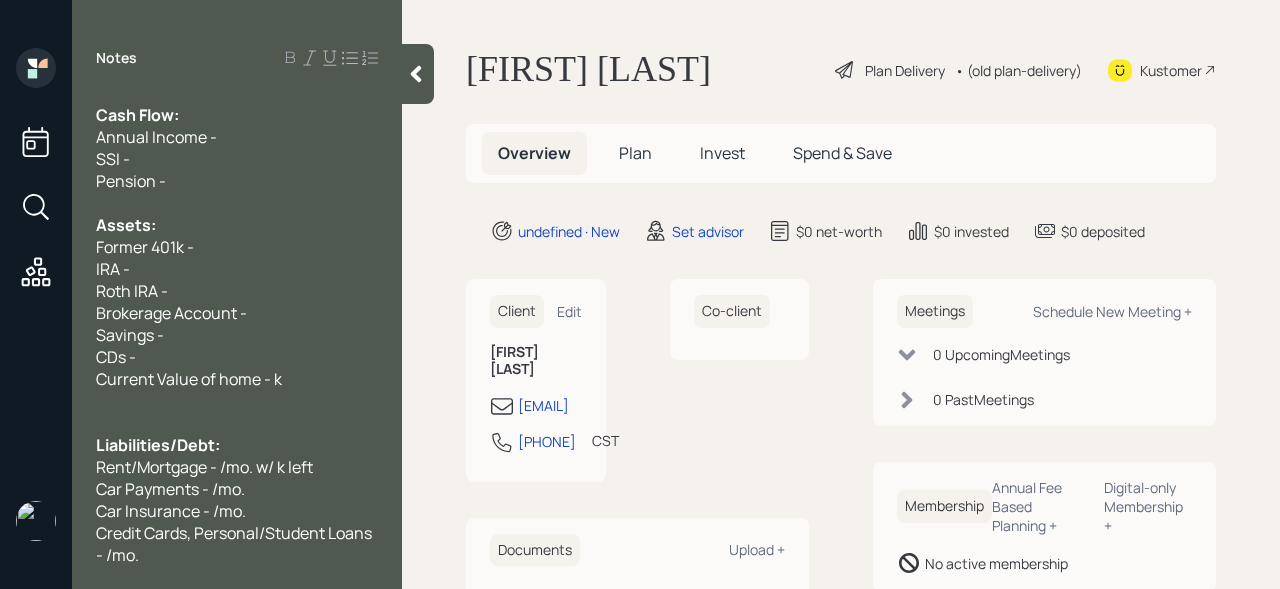 click at bounding box center (237, 49) 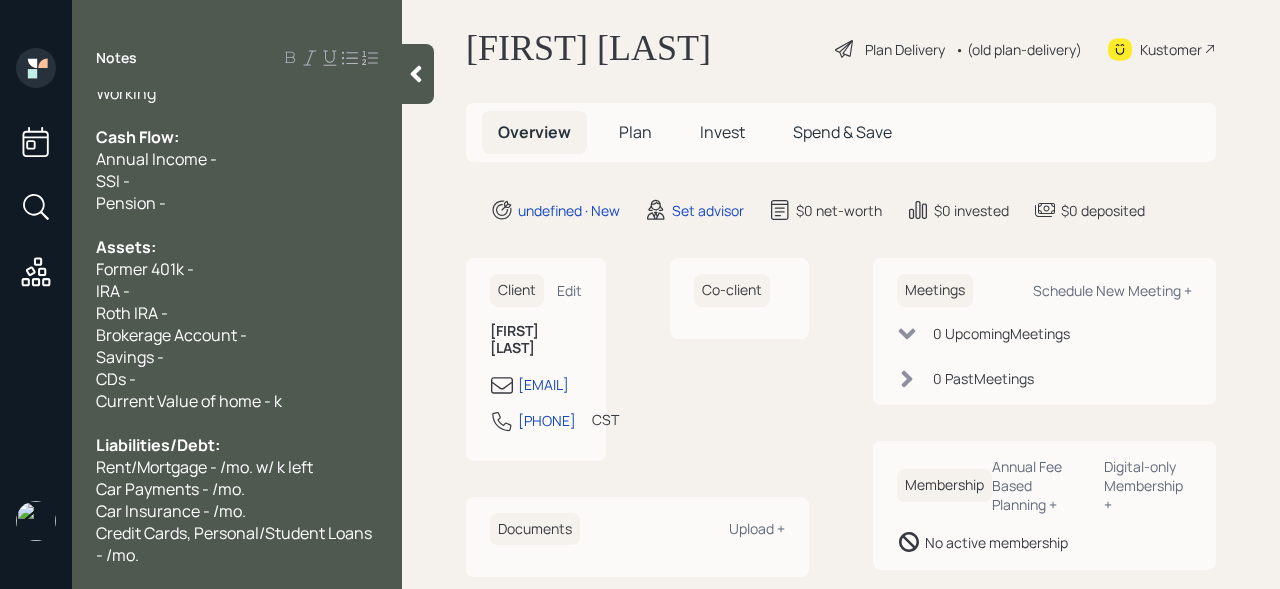 scroll, scrollTop: 2, scrollLeft: 0, axis: vertical 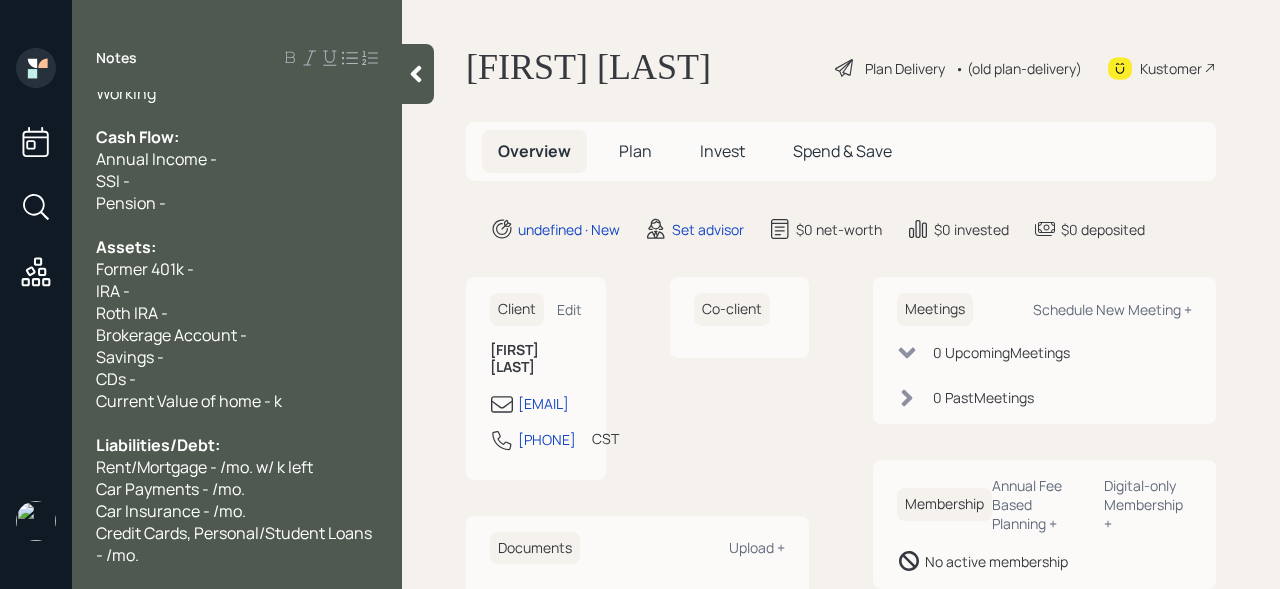 click on "Former 401k -" at bounding box center (237, 71) 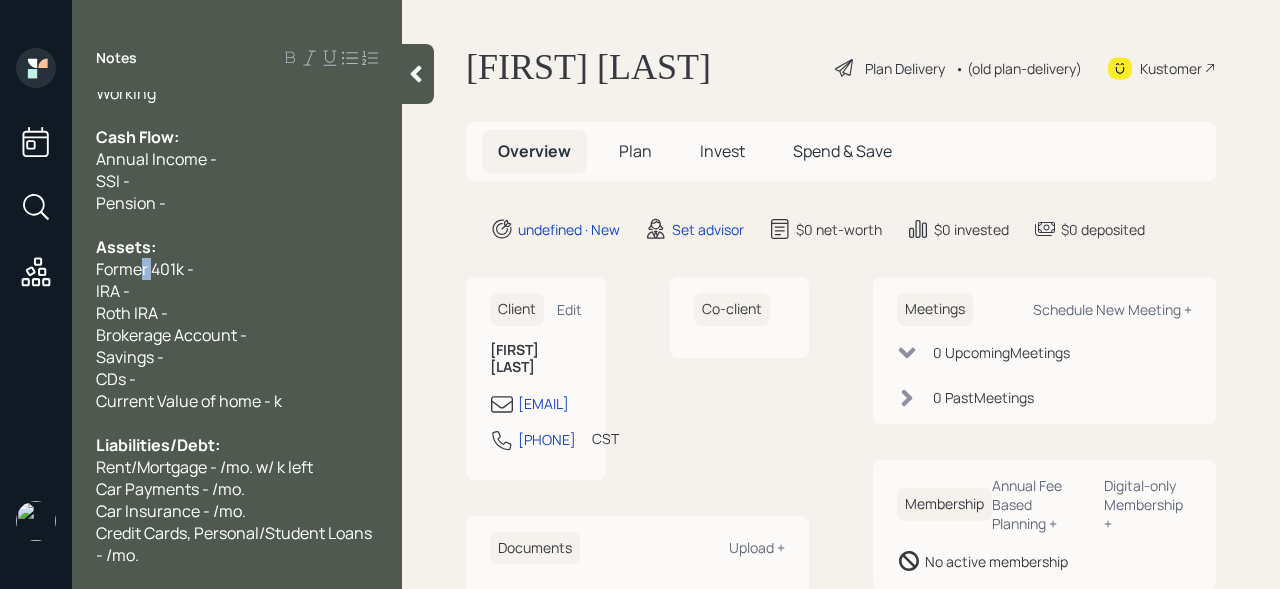drag, startPoint x: 151, startPoint y: 272, endPoint x: 8, endPoint y: 272, distance: 143 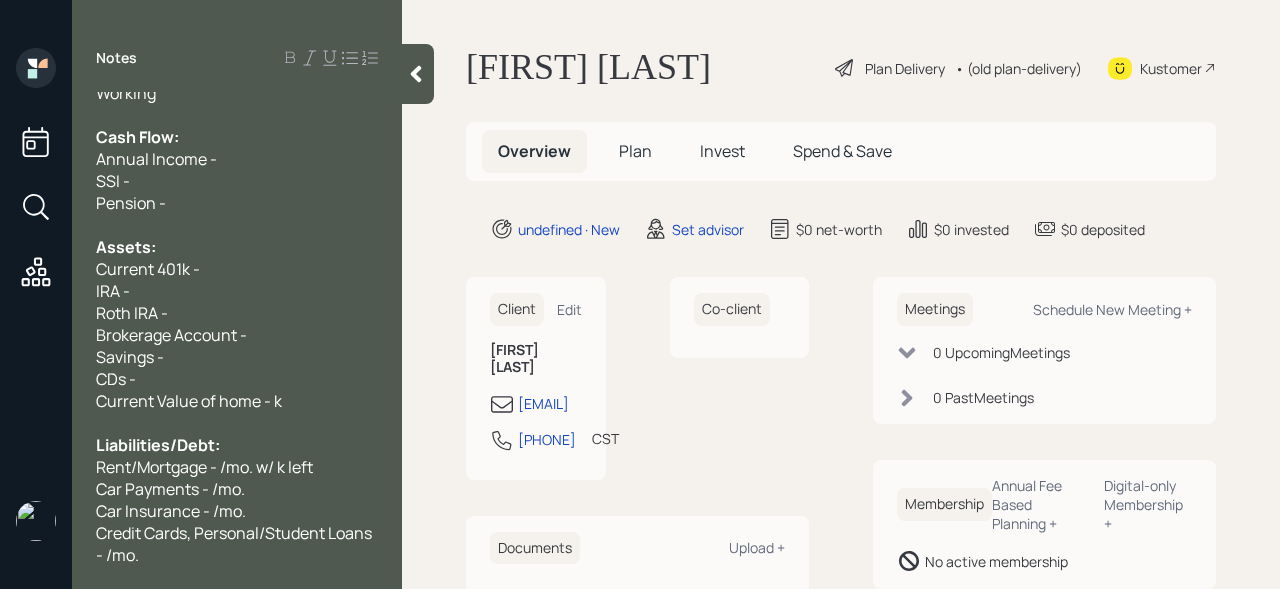 click on "Current 401k -" at bounding box center [237, 71] 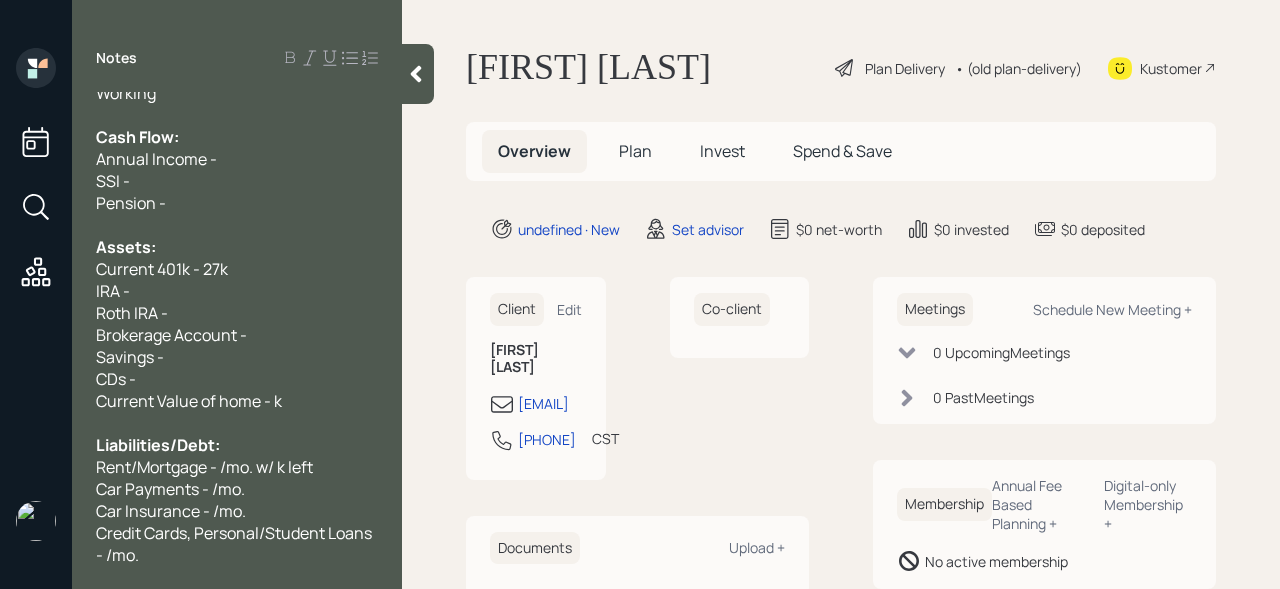 scroll, scrollTop: 54, scrollLeft: 0, axis: vertical 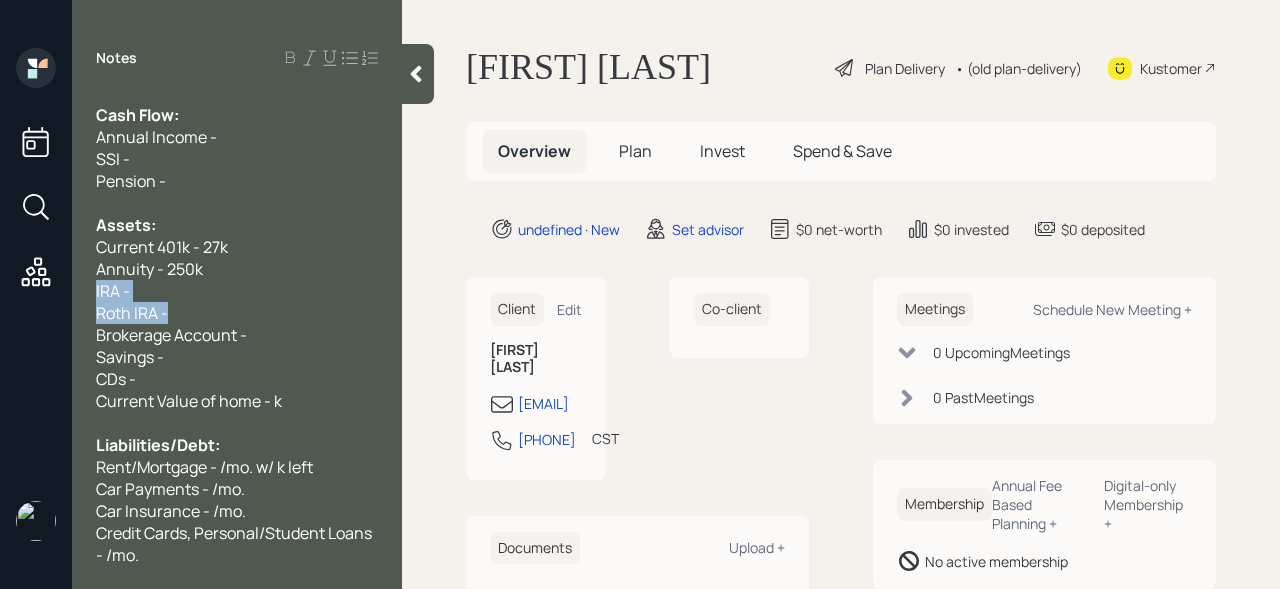 drag, startPoint x: 178, startPoint y: 308, endPoint x: 75, endPoint y: 297, distance: 103.58572 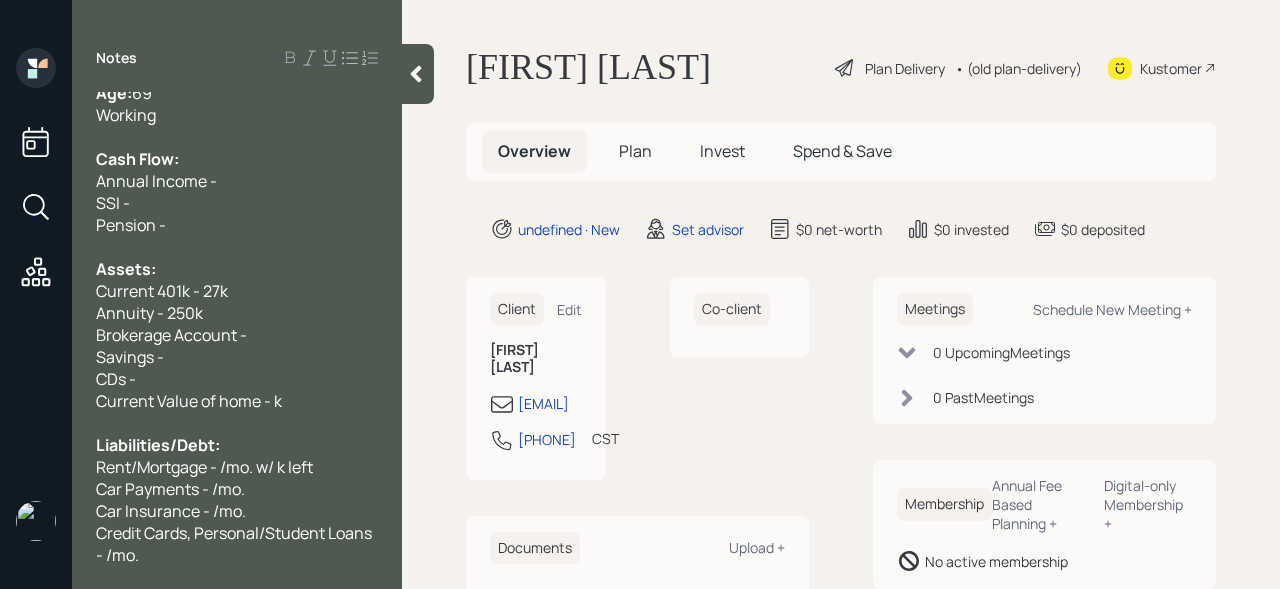 scroll, scrollTop: 0, scrollLeft: 0, axis: both 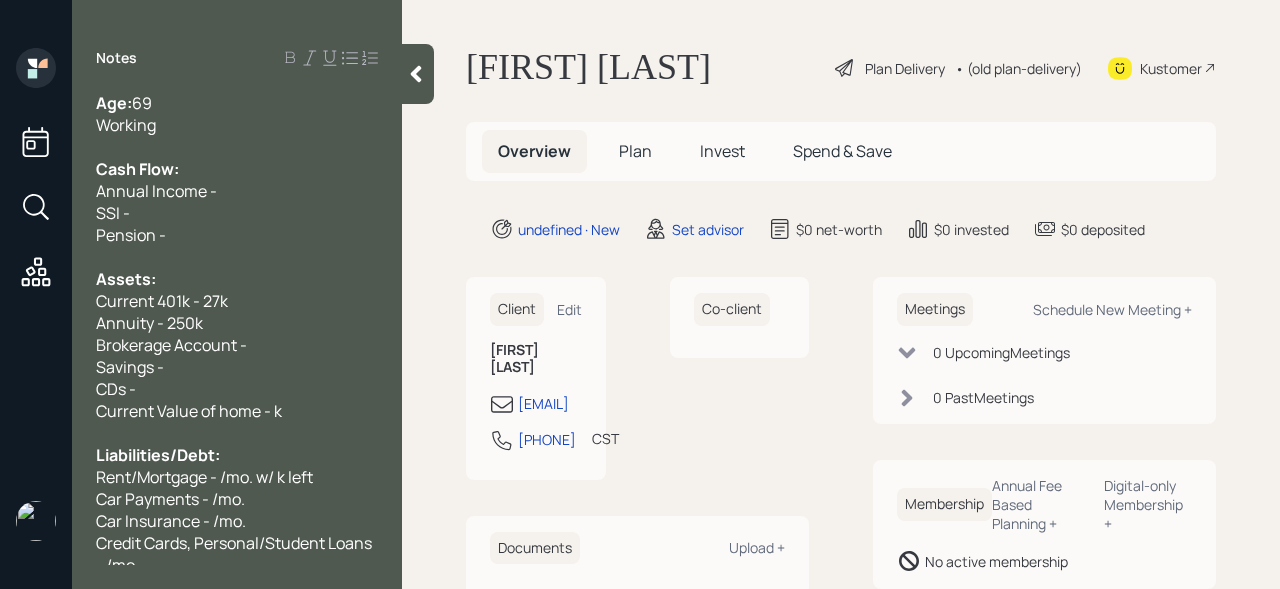 click on "Annual Income -" at bounding box center [237, 103] 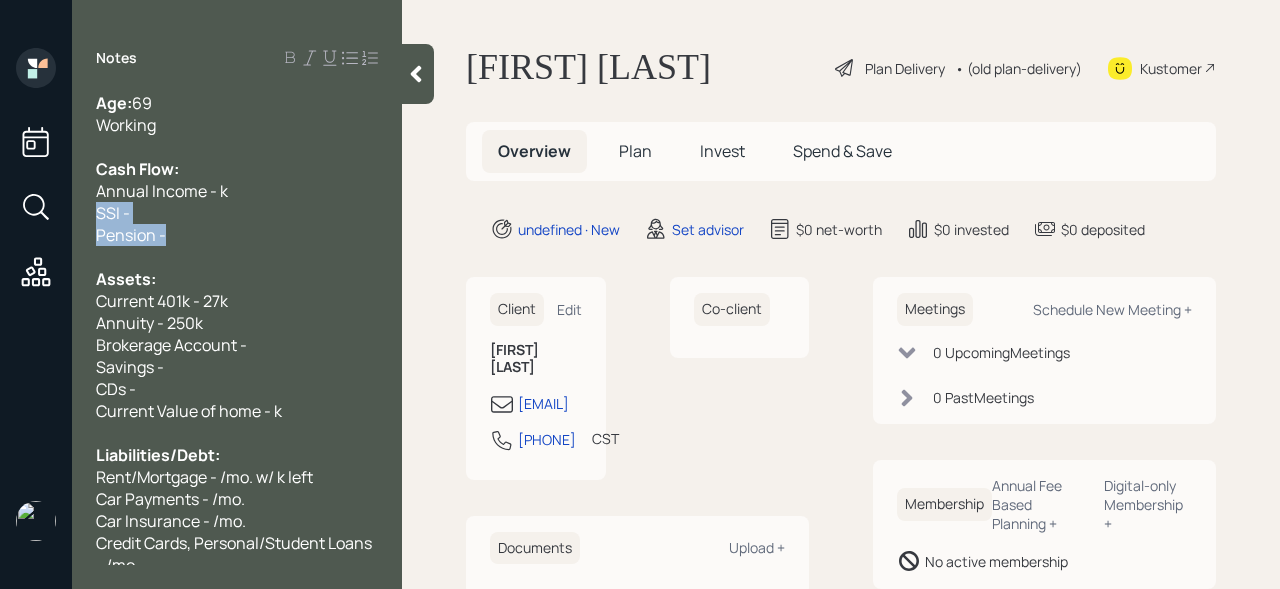 drag, startPoint x: 182, startPoint y: 238, endPoint x: 58, endPoint y: 208, distance: 127.57743 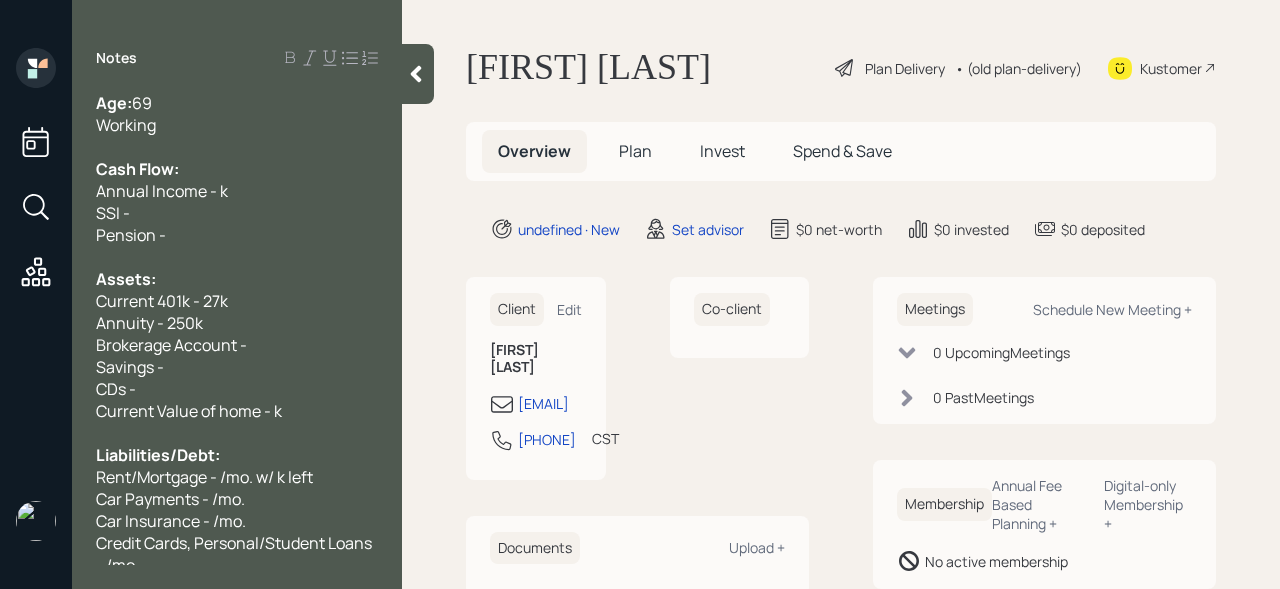 click on "SSI -" at bounding box center (114, 103) 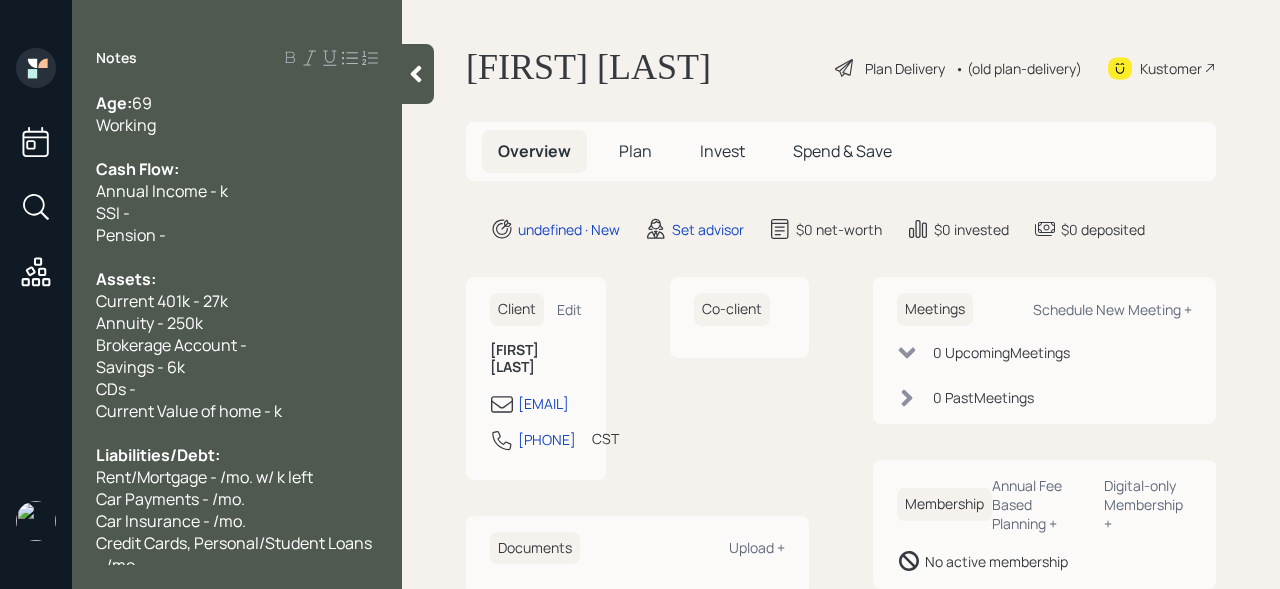 click on "Brokerage Account -" at bounding box center (237, 103) 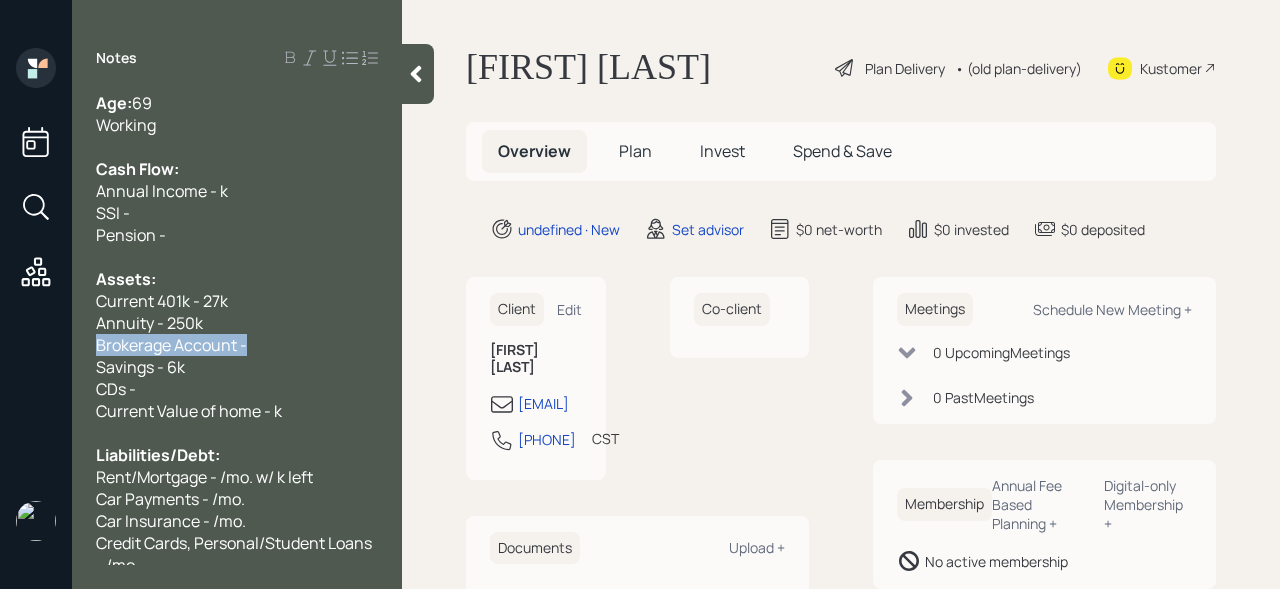 drag, startPoint x: 297, startPoint y: 342, endPoint x: 35, endPoint y: 342, distance: 262 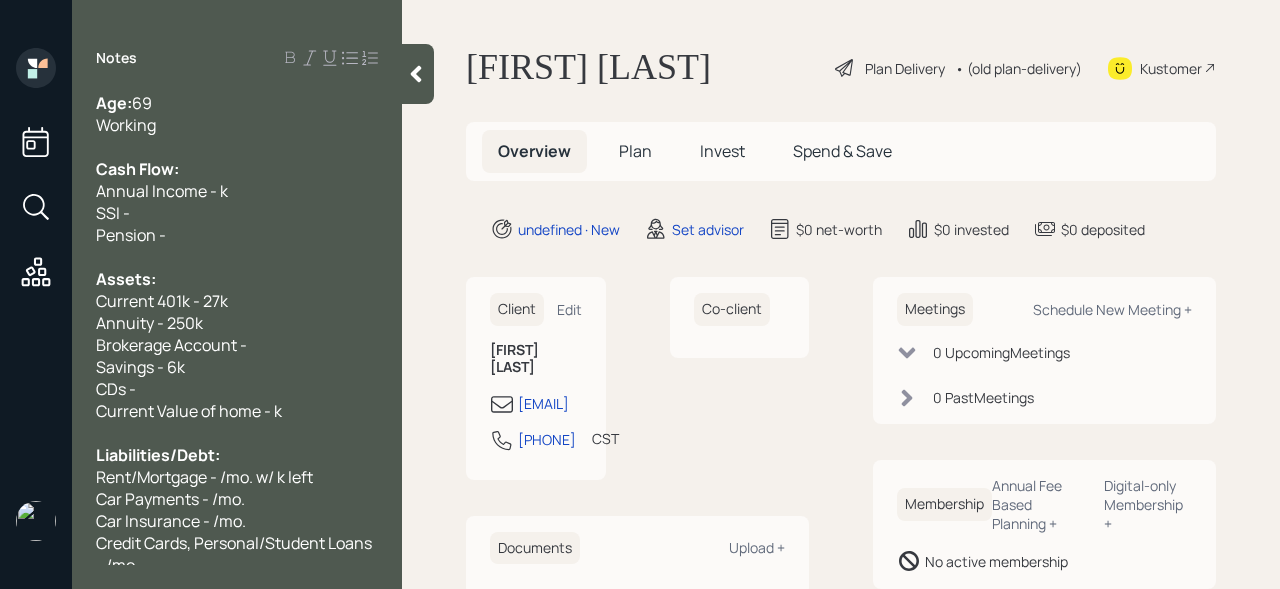 click on "Brokerage Account -" at bounding box center [114, 103] 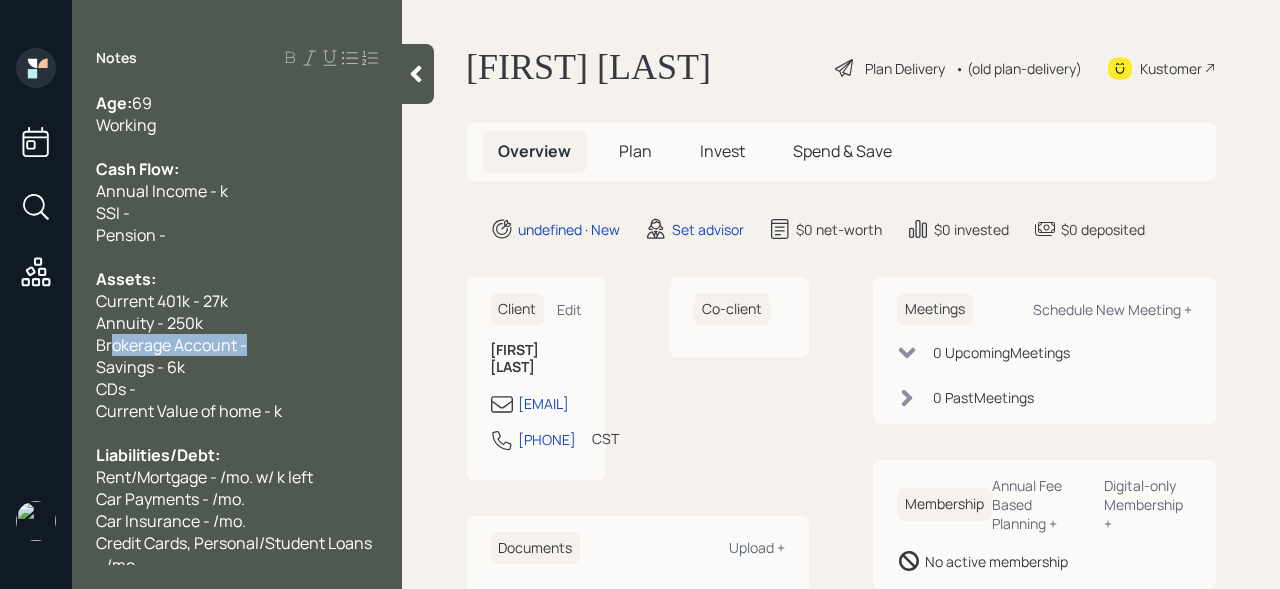 drag, startPoint x: 271, startPoint y: 342, endPoint x: 69, endPoint y: 342, distance: 202 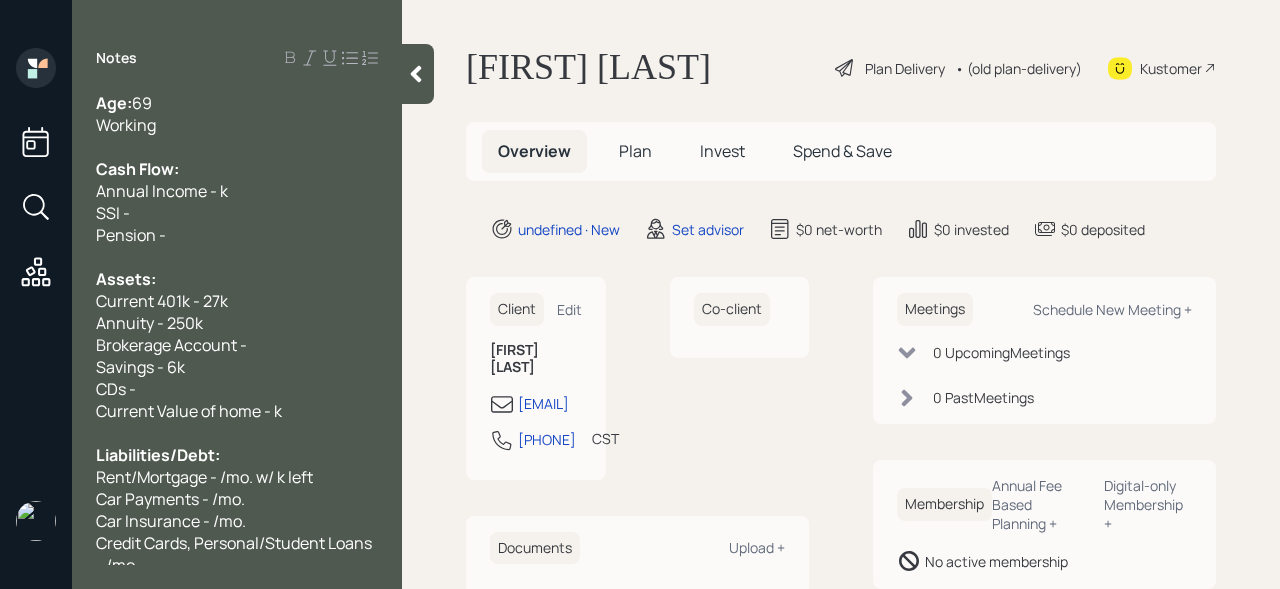 click on "Brokerage Account -" at bounding box center (114, 103) 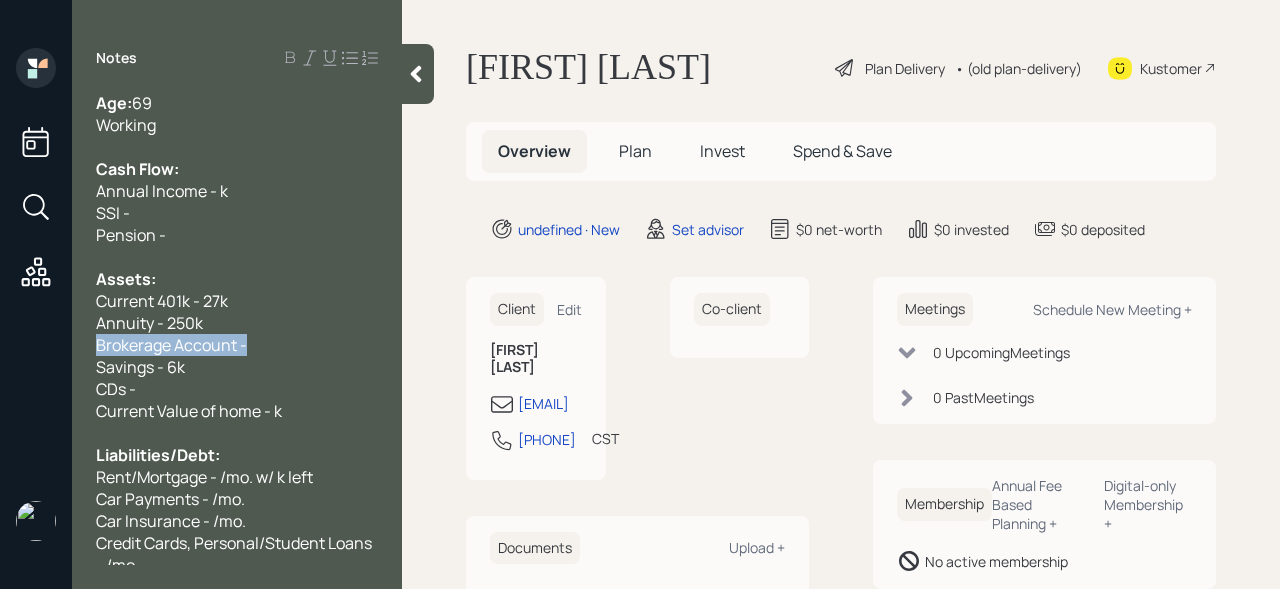 drag, startPoint x: 278, startPoint y: 341, endPoint x: 1, endPoint y: 341, distance: 277 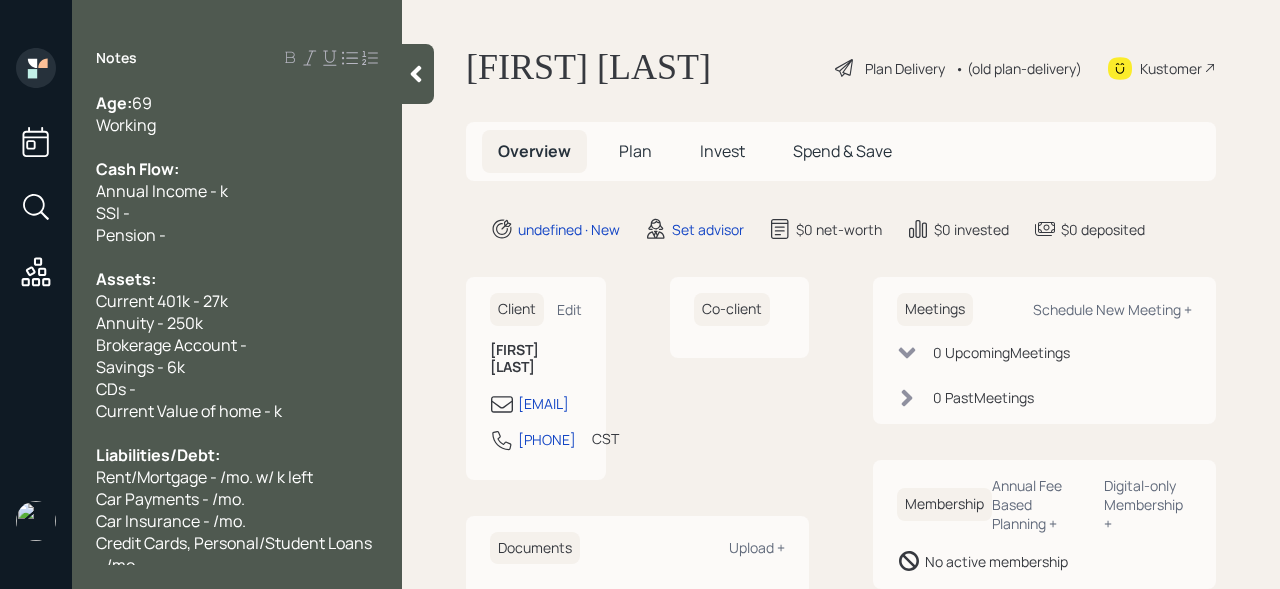click on "Brokerage Account -" at bounding box center (114, 103) 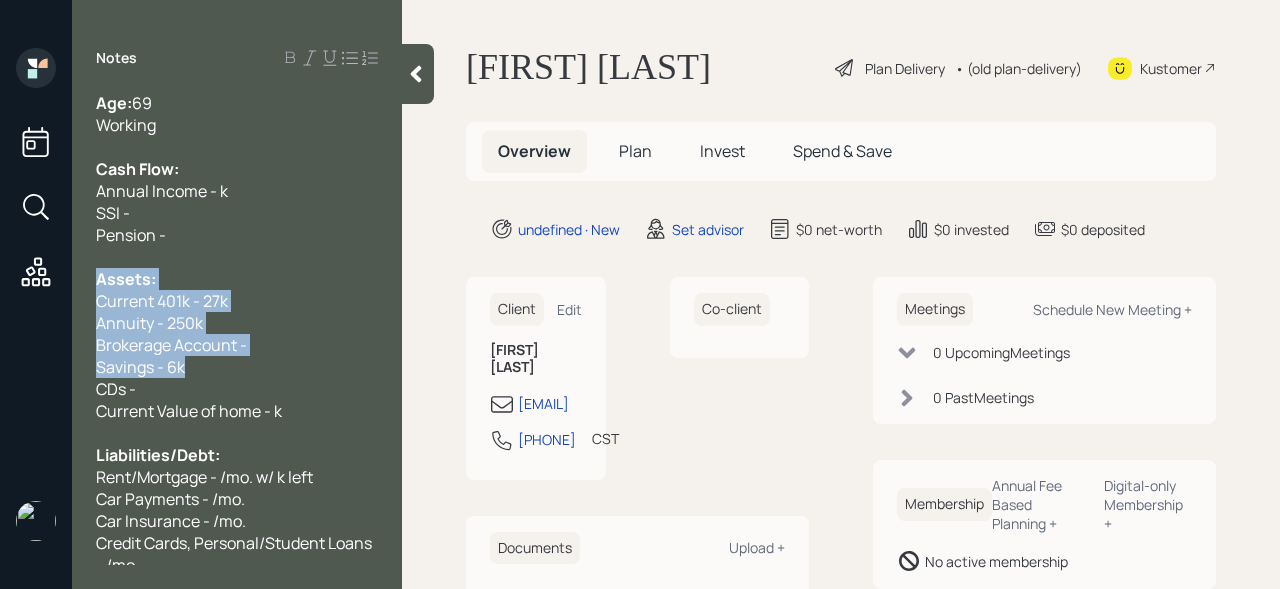 drag, startPoint x: 266, startPoint y: 365, endPoint x: 93, endPoint y: 287, distance: 189.77092 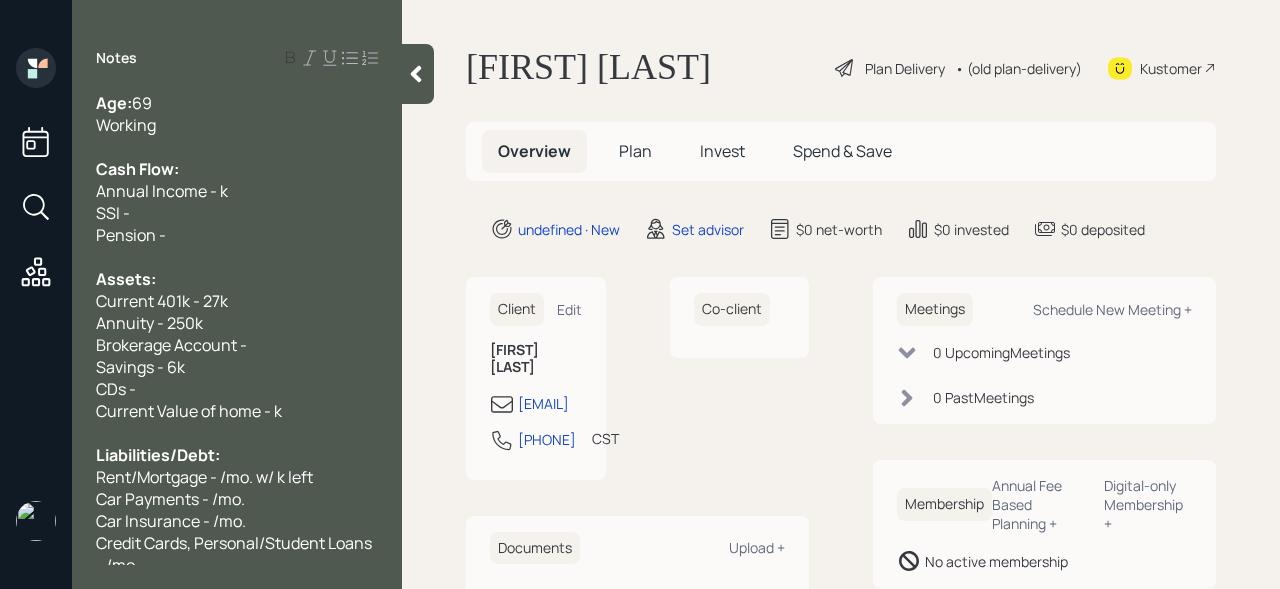 click on "Annuity - 250k" at bounding box center [114, 103] 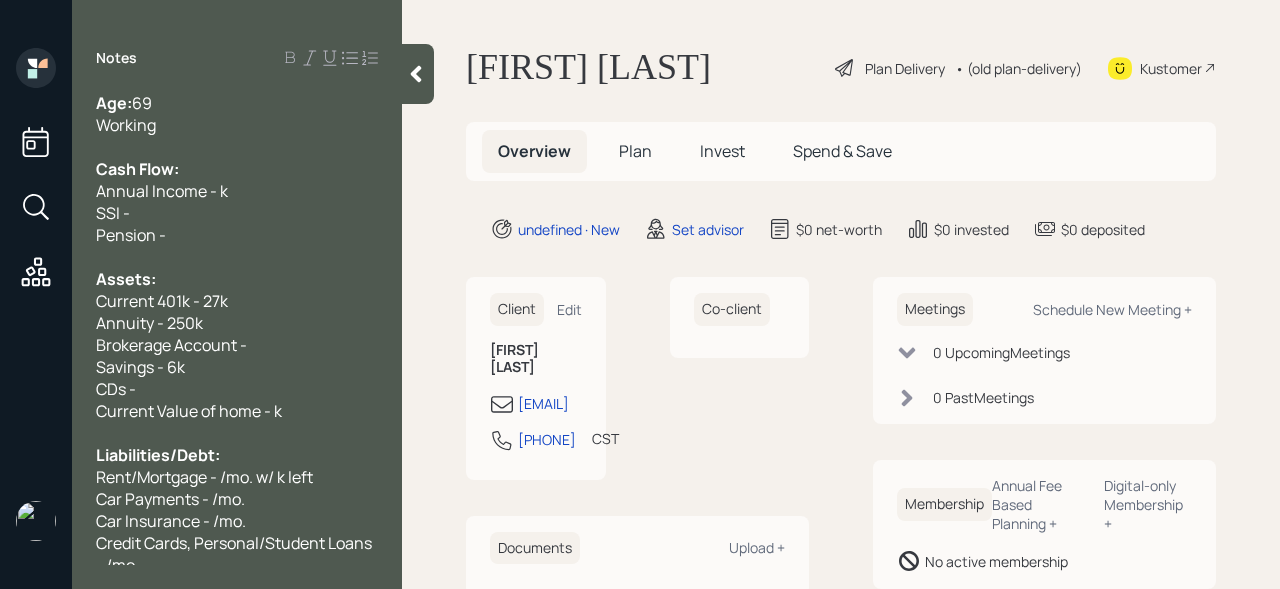 scroll, scrollTop: 10, scrollLeft: 0, axis: vertical 